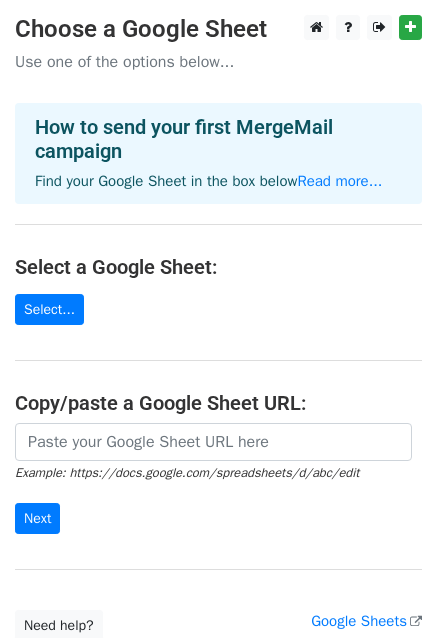 scroll, scrollTop: 0, scrollLeft: 0, axis: both 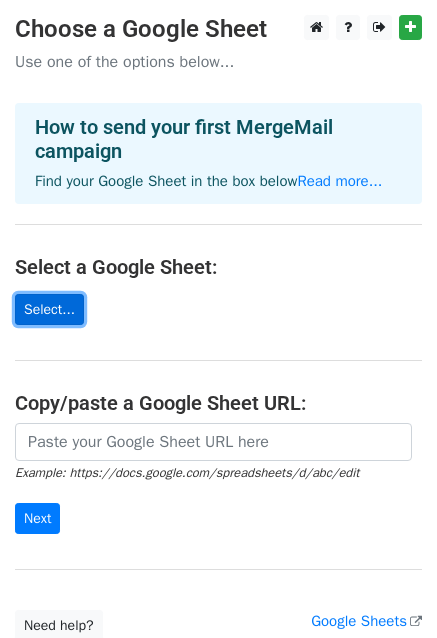 click on "Select..." at bounding box center [49, 309] 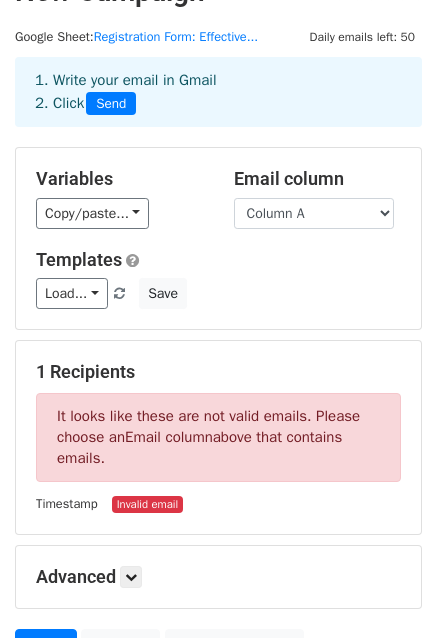 scroll, scrollTop: 36, scrollLeft: 0, axis: vertical 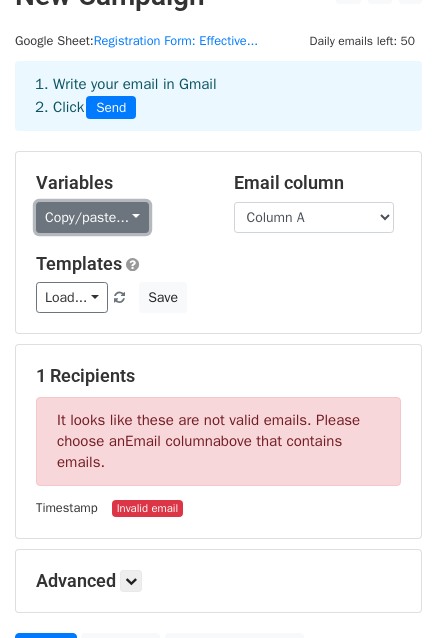 click on "Copy/paste..." 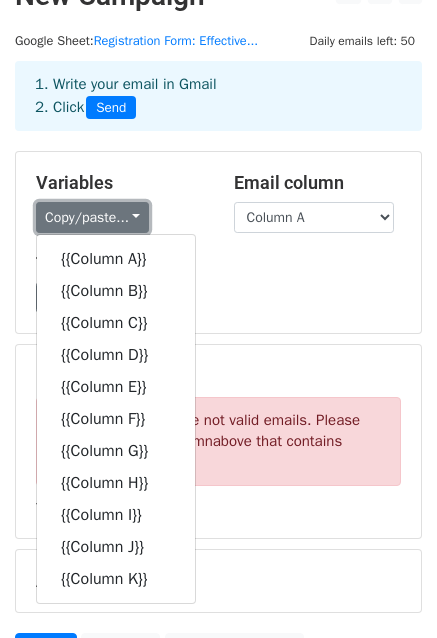 click on "Copy/paste..." 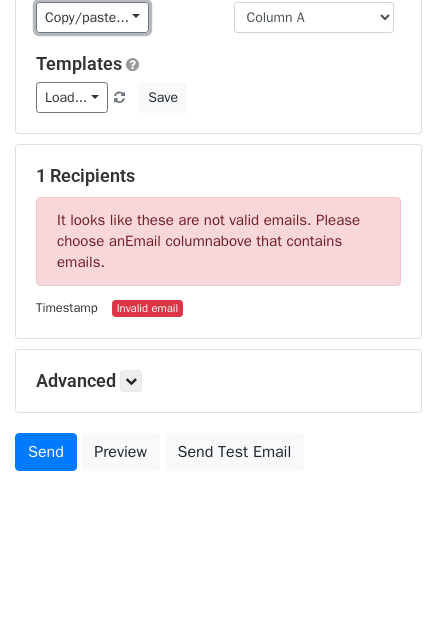 scroll, scrollTop: 0, scrollLeft: 0, axis: both 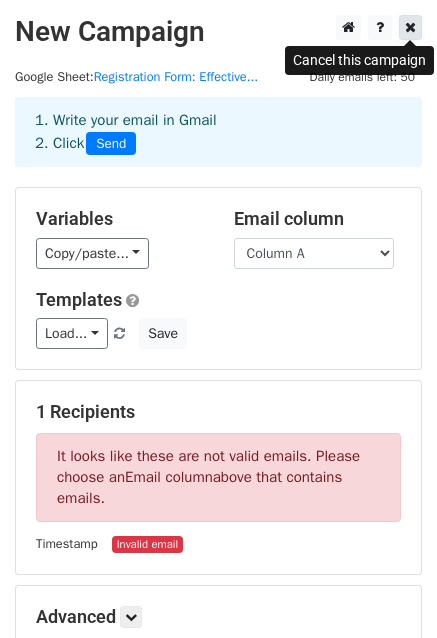 click at bounding box center [410, 27] 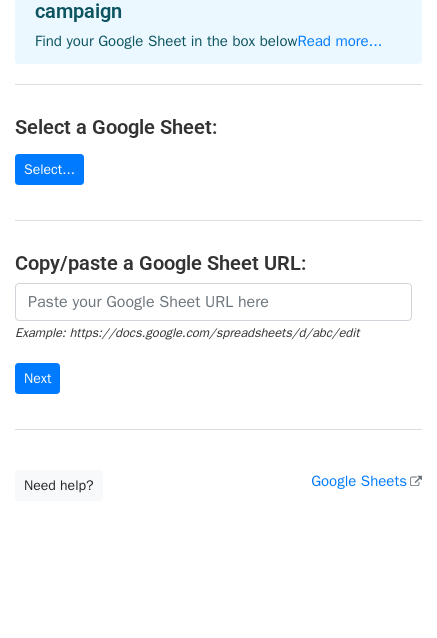 scroll, scrollTop: 160, scrollLeft: 0, axis: vertical 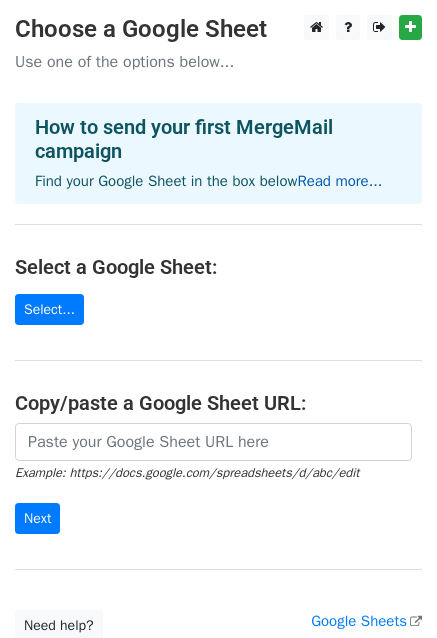 click on "Read more..." at bounding box center [339, 181] 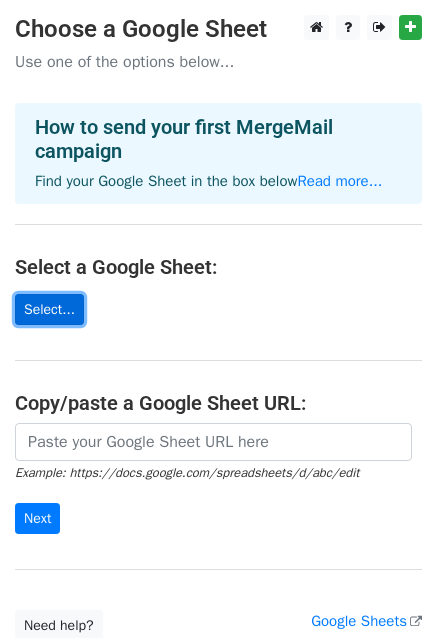 click on "Select..." at bounding box center [49, 309] 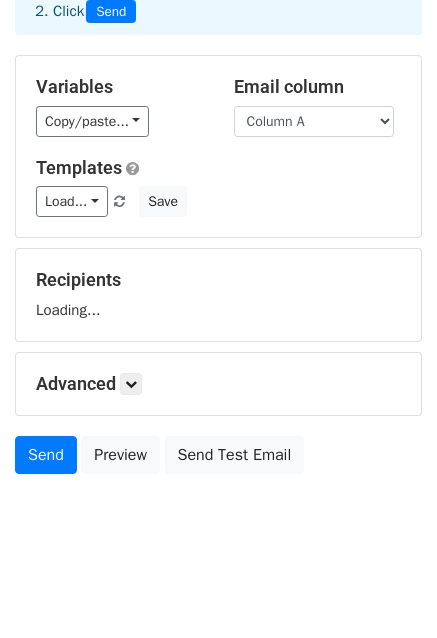 scroll, scrollTop: 136, scrollLeft: 0, axis: vertical 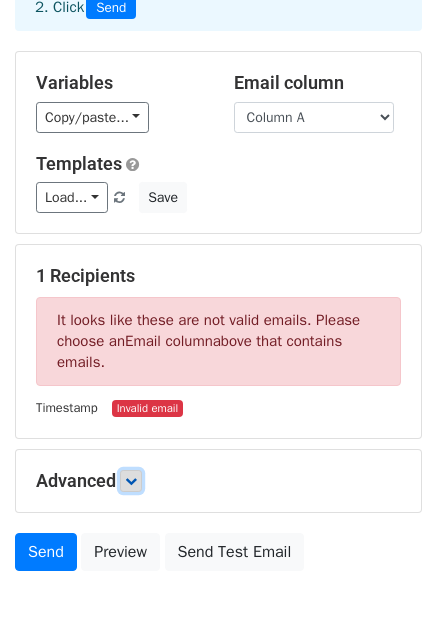 click 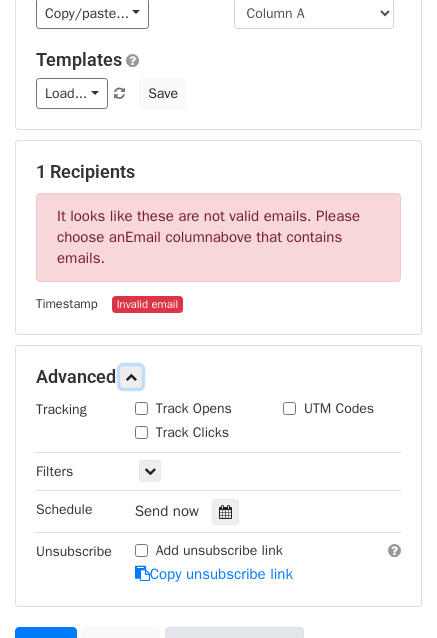 scroll, scrollTop: 431, scrollLeft: 0, axis: vertical 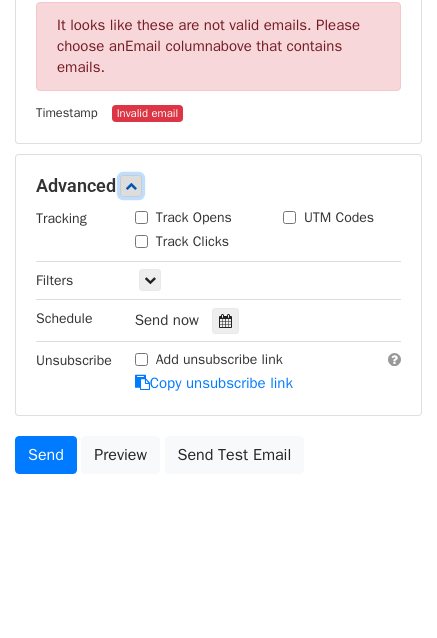 click 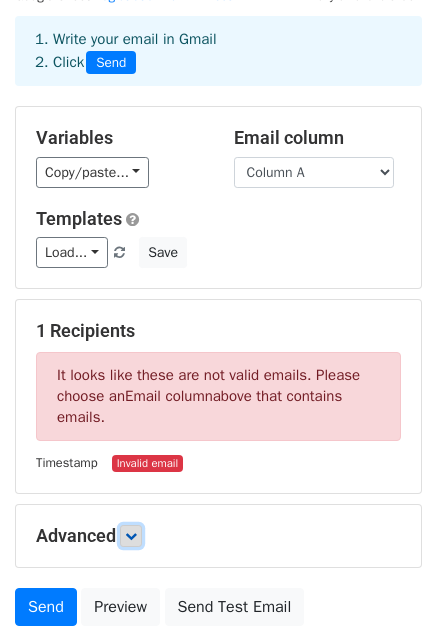 scroll, scrollTop: 36, scrollLeft: 0, axis: vertical 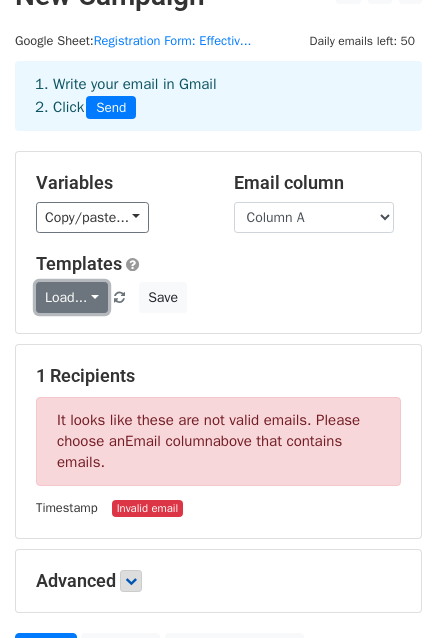 click on "Load..." 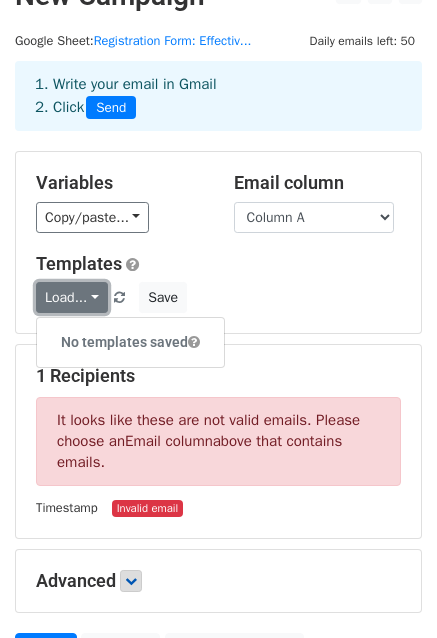 click on "Load..." 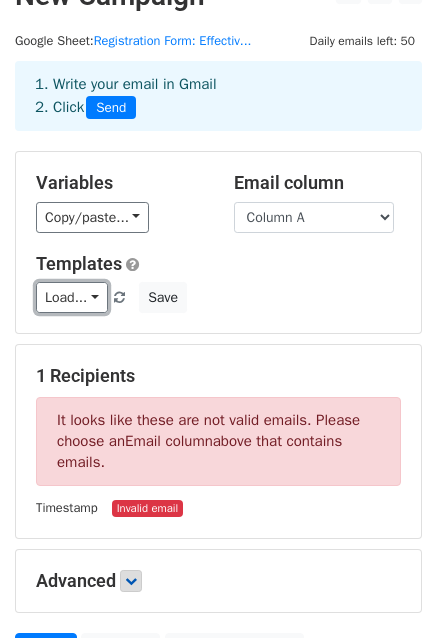 scroll, scrollTop: 0, scrollLeft: 0, axis: both 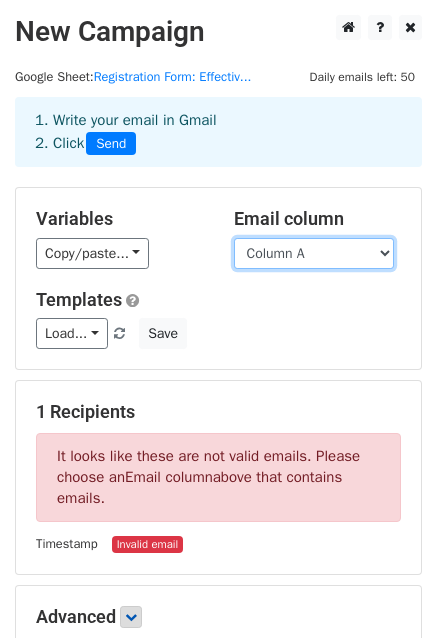 click on "Column A
Column B
Column C
Column D
Column E
Column F
Column G
Column H
Column I
Column J
Column K" 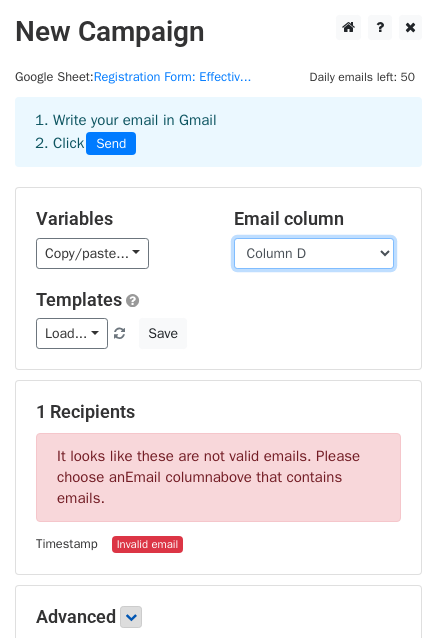click on "Column A
Column B
Column C
Column D
Column E
Column F
Column G
Column H
Column I
Column J
Column K" 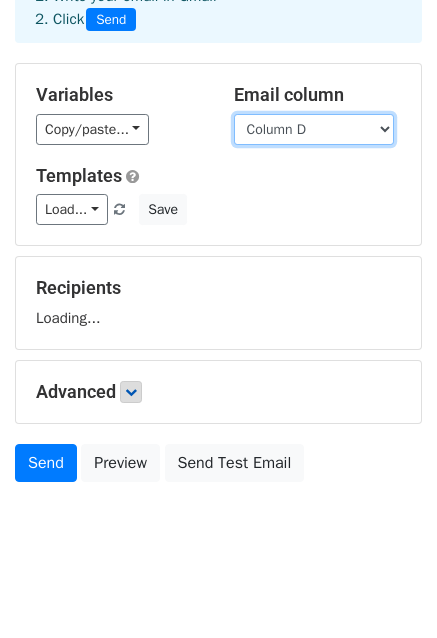 scroll, scrollTop: 136, scrollLeft: 0, axis: vertical 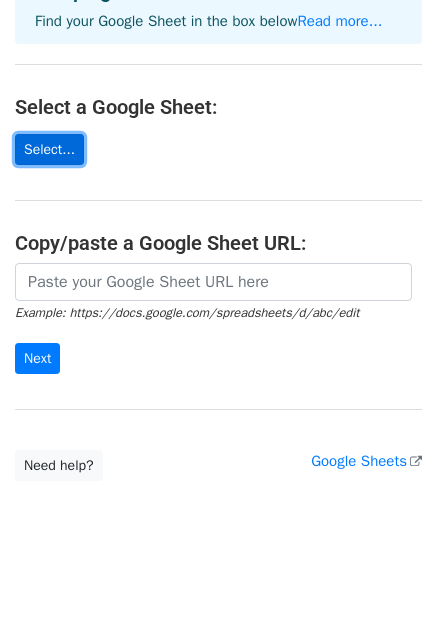 click on "Select..." at bounding box center [49, 149] 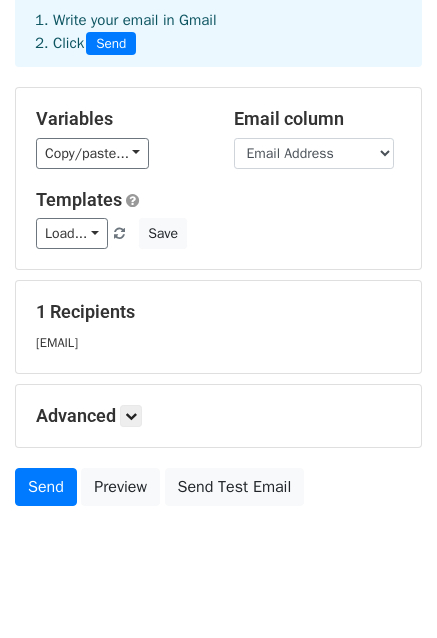 scroll, scrollTop: 136, scrollLeft: 0, axis: vertical 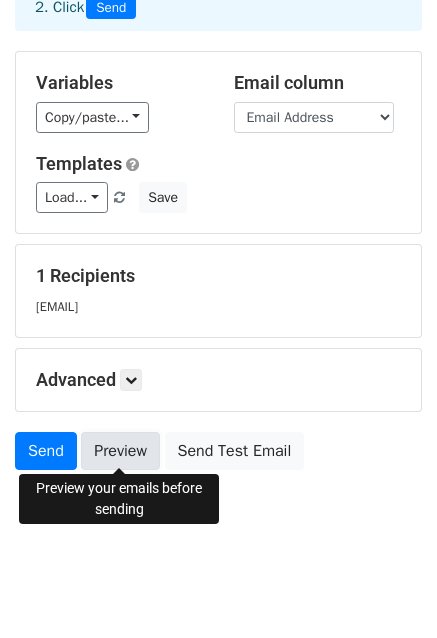 click on "Preview" 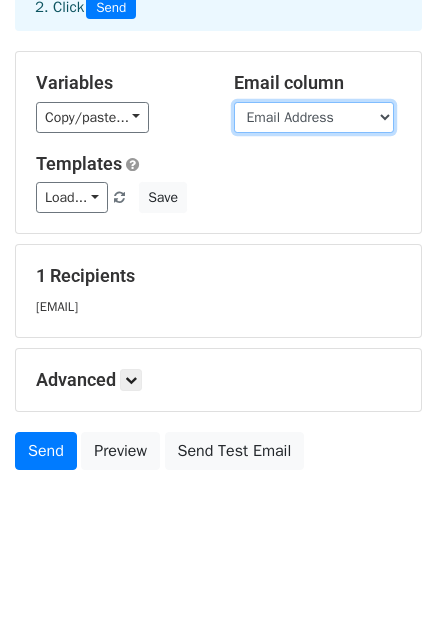 click on "Timestamp
[EMAIL]
[FULL_NAME]
UTAR email address (for non-UTAR participants, please provide your personal [EMAIL])
[PHONE_NUMBER]
[GENDER]
Help us to know more about you
[UTAR_STAFF_ID] [STUDENT_ID] (for non-UTAR participants, please type N/A)
[CAMPUS] (for non-UTAR participants, please choose "Others")
[FACULTY] [INSTITUTE] [CENTRE] [SCHOOL]  (For non-UTAR, please choose N/A)
[PROGRAMME] (E.g: "CS", "BA", etc. For non-Utar student, please type "N/A")" 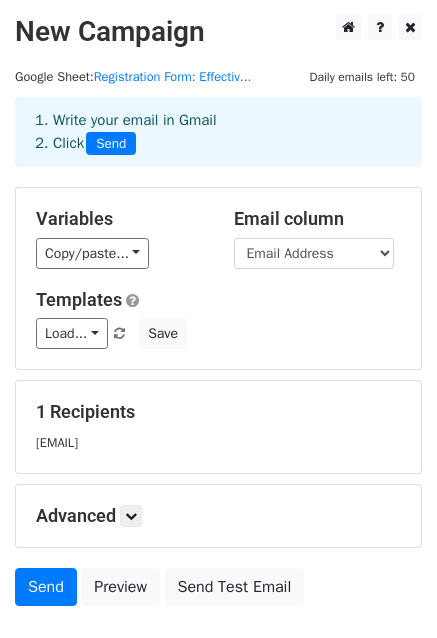scroll, scrollTop: 136, scrollLeft: 0, axis: vertical 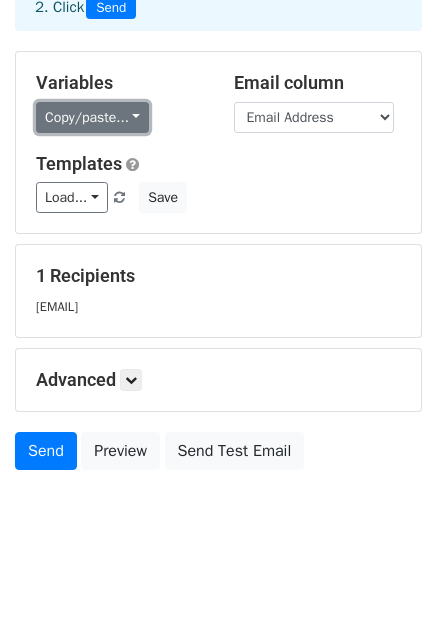 click on "Copy/paste..." 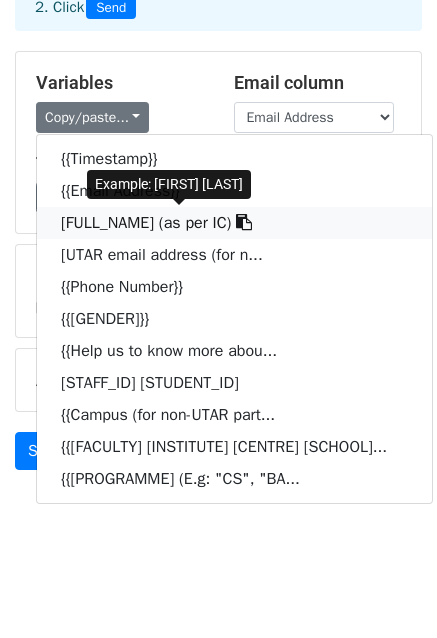 click on "{{Full Name (as per IC)}}" 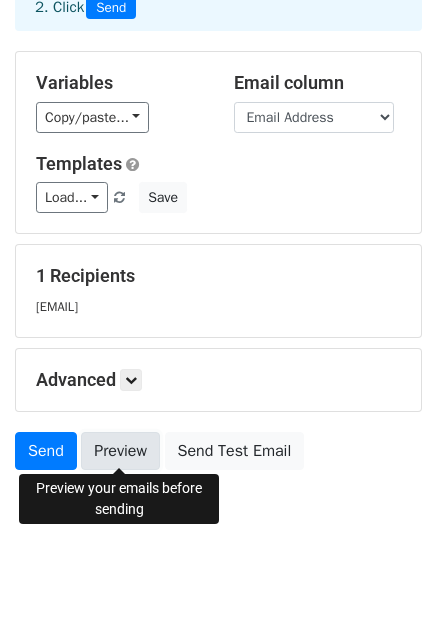click on "Preview" 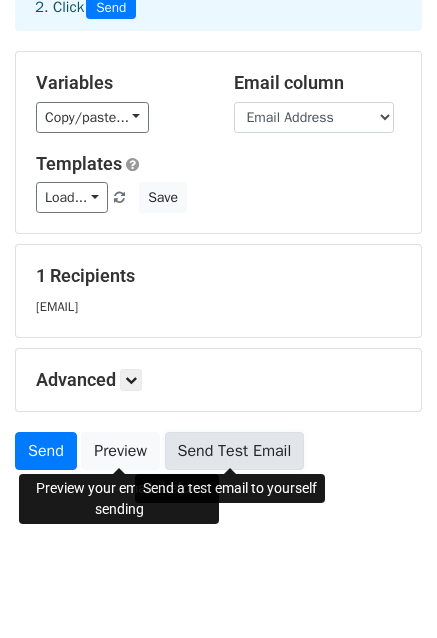 click on "Send Test Email" 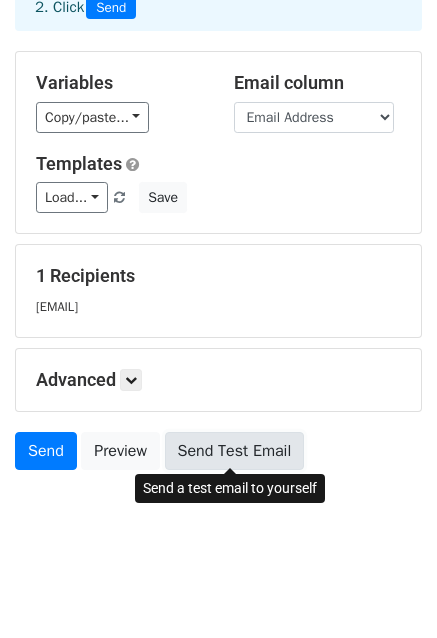 click on "Send Test Email" 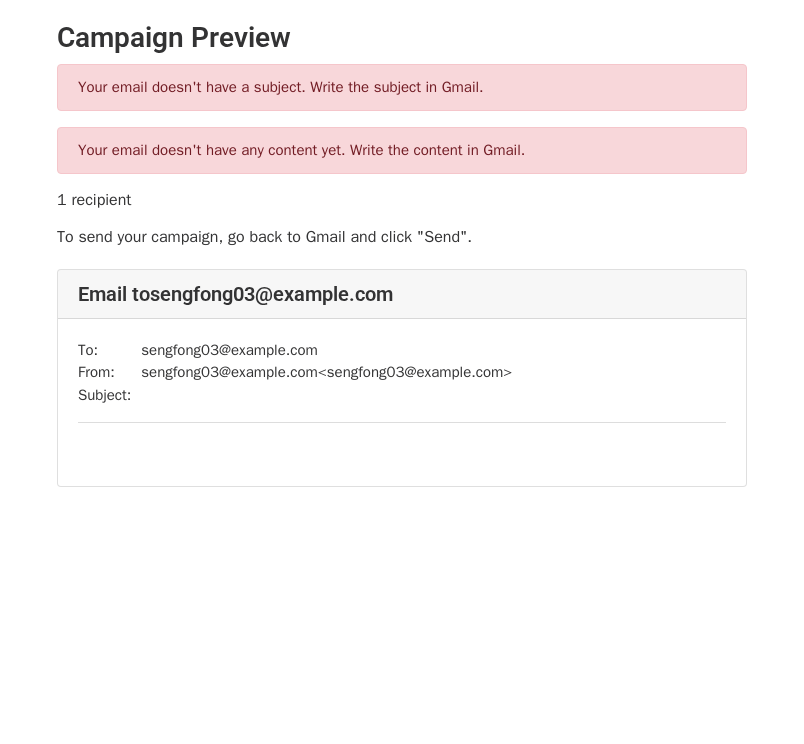 scroll, scrollTop: 0, scrollLeft: 0, axis: both 